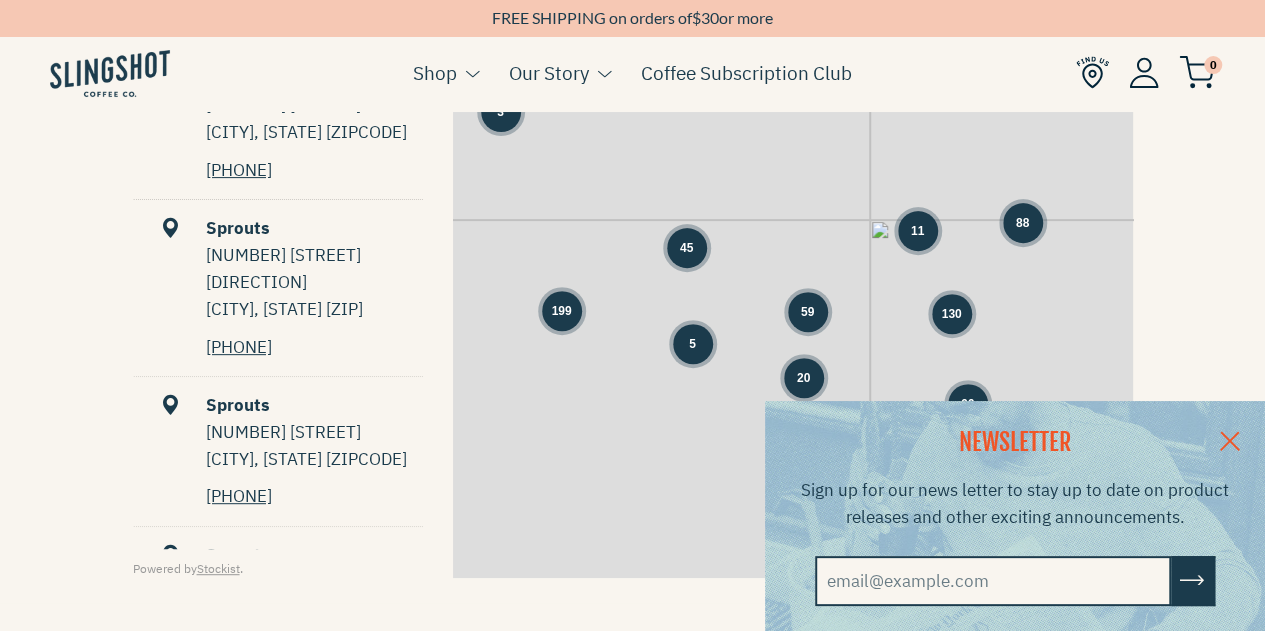 scroll, scrollTop: 238, scrollLeft: 0, axis: vertical 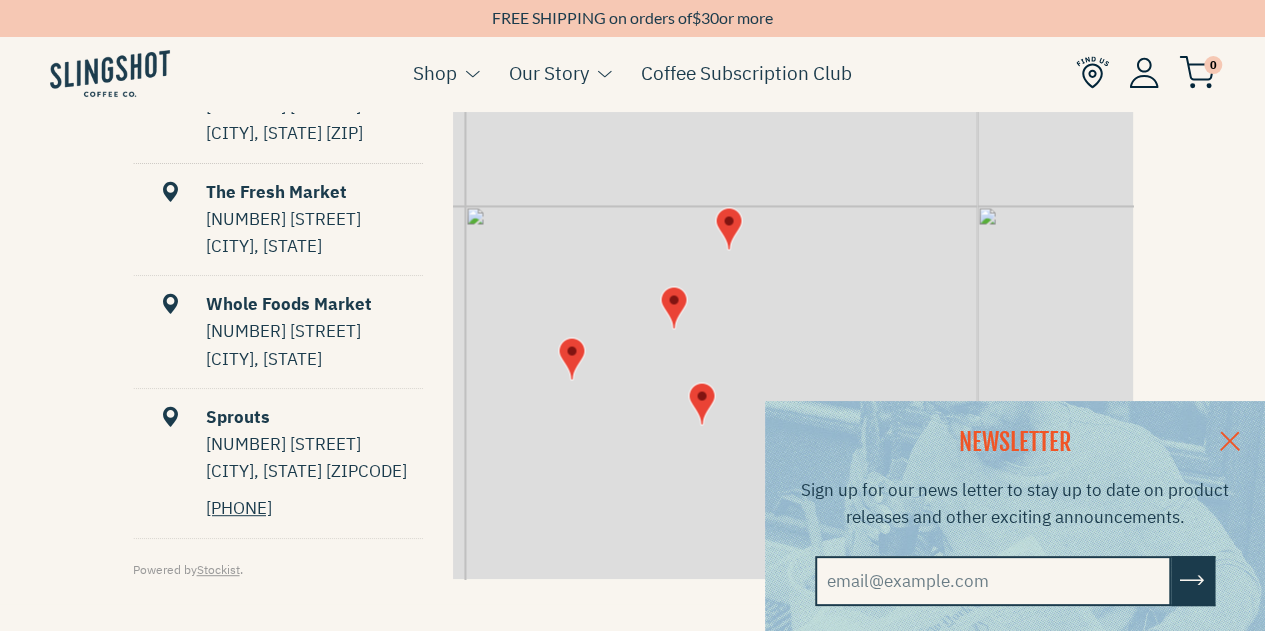 drag, startPoint x: 1048, startPoint y: 323, endPoint x: 774, endPoint y: 287, distance: 276.35486 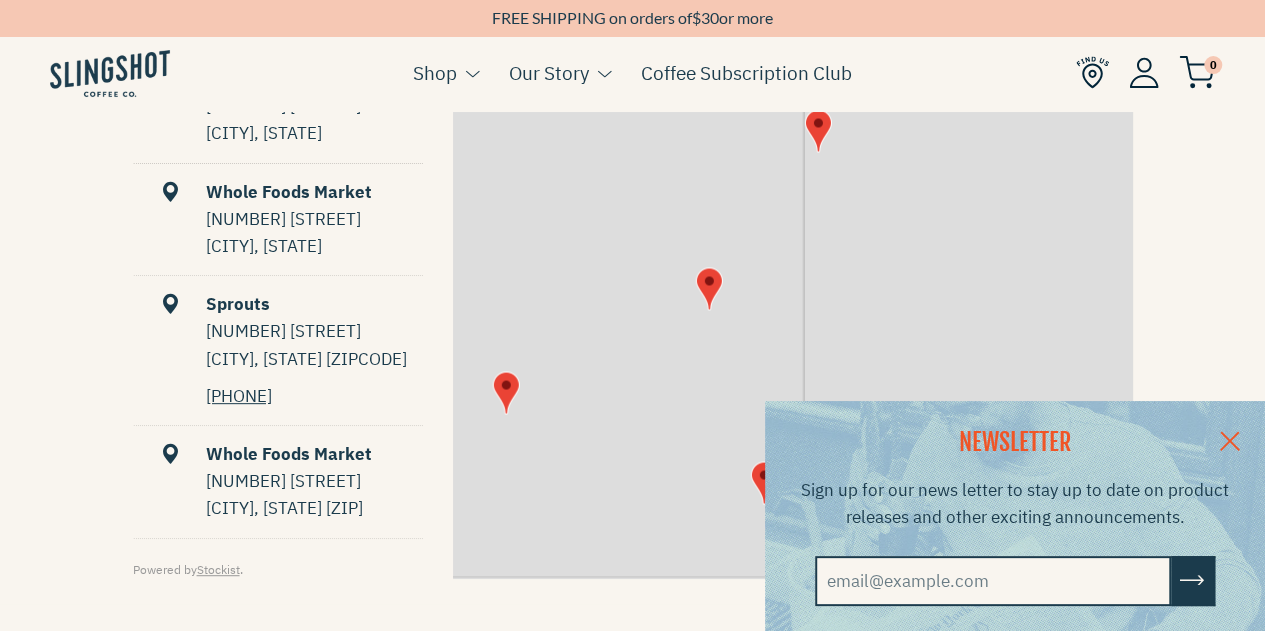 click at bounding box center (506, 393) 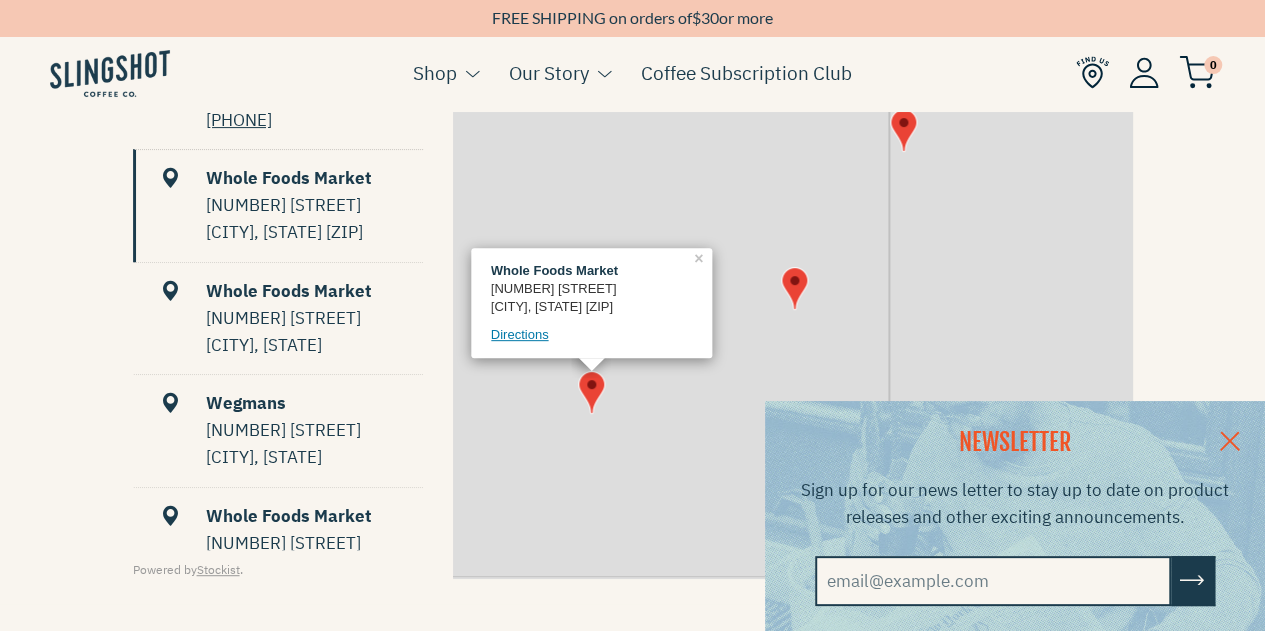 scroll, scrollTop: 375, scrollLeft: 0, axis: vertical 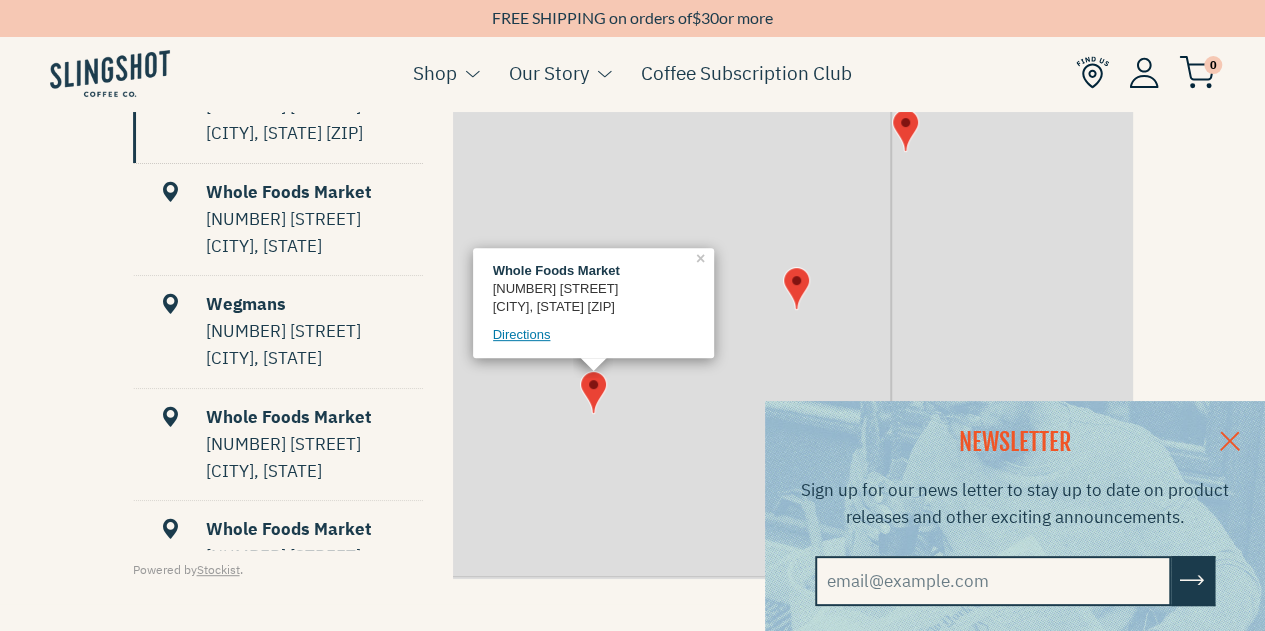 click at bounding box center (1230, 439) 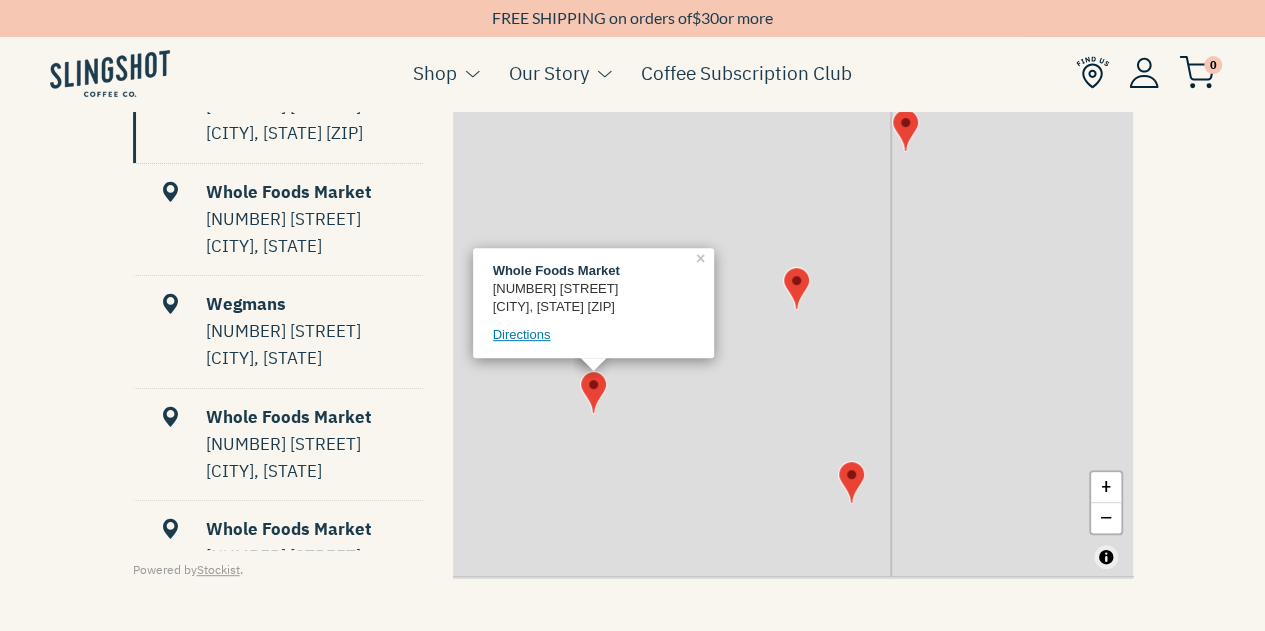 click at bounding box center [796, 288] 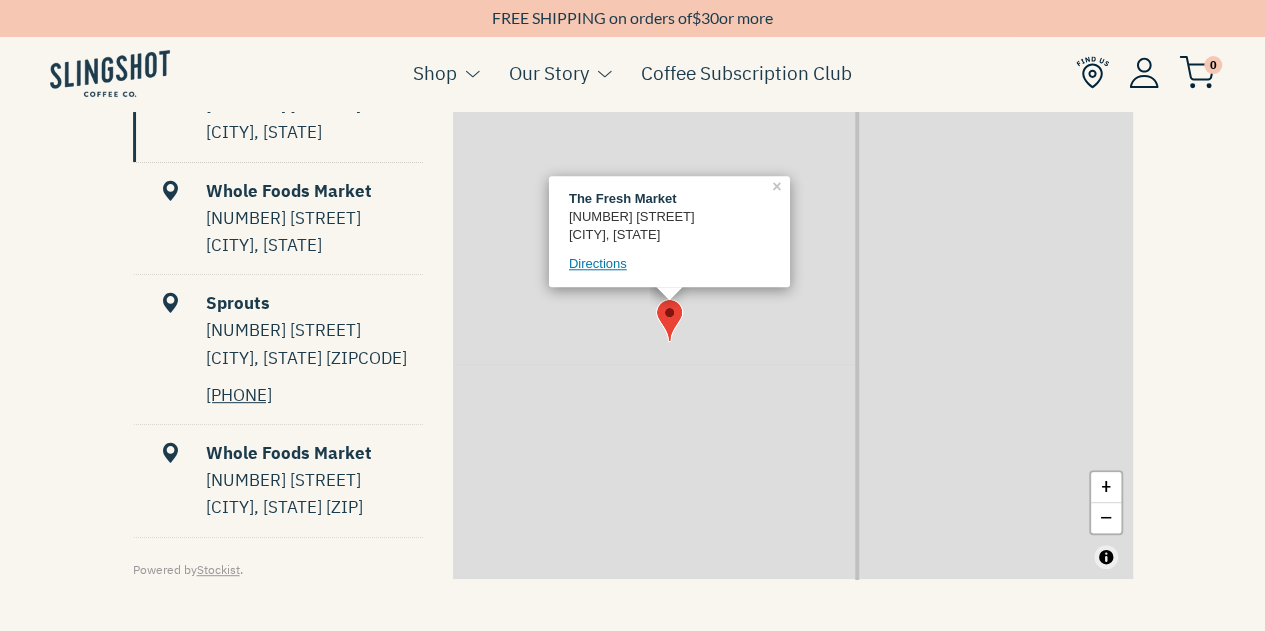 scroll, scrollTop: 0, scrollLeft: 0, axis: both 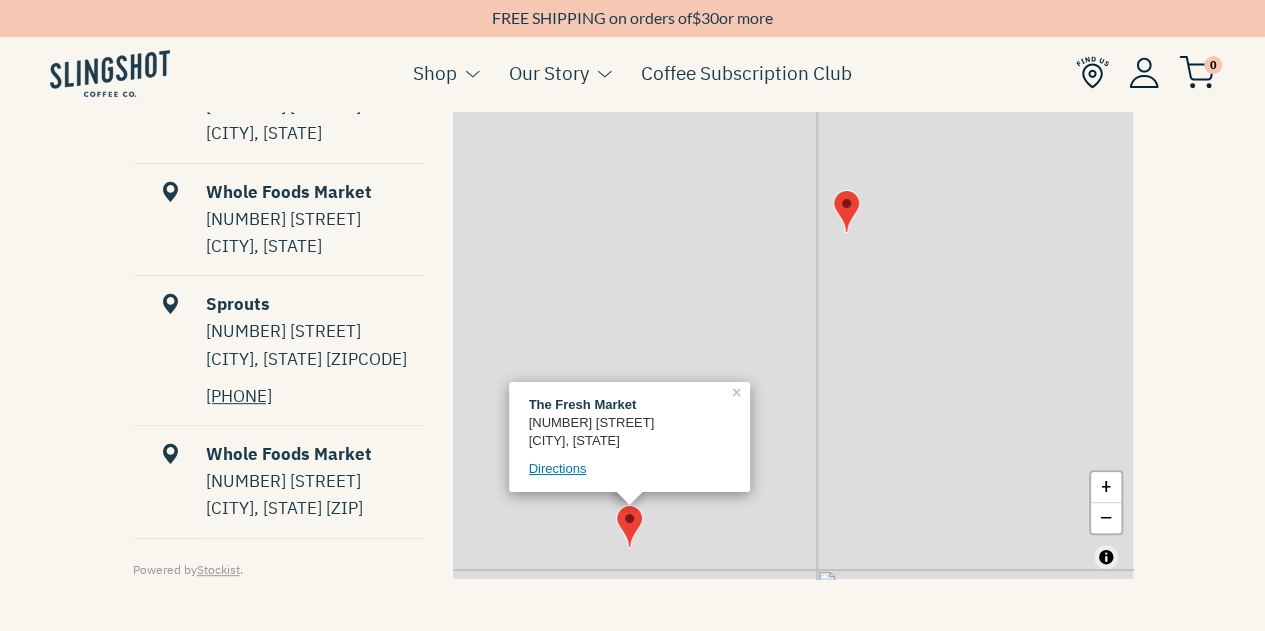 drag, startPoint x: 924, startPoint y: 282, endPoint x: 864, endPoint y: 554, distance: 278.53903 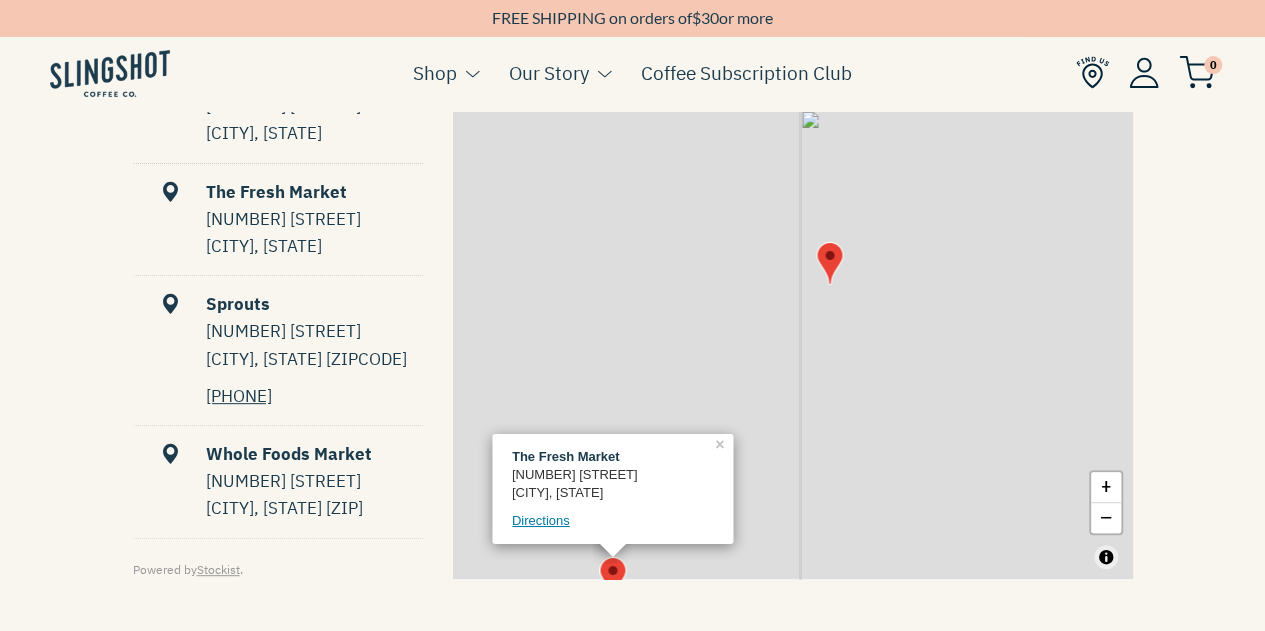 click at bounding box center [829, 263] 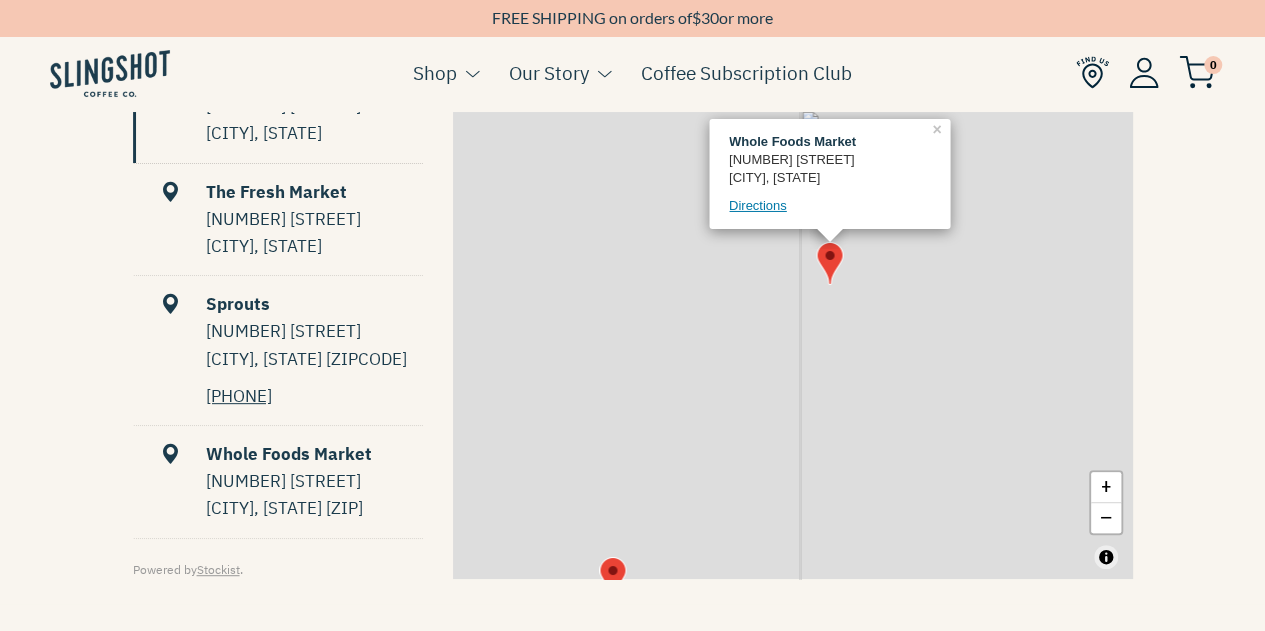 scroll, scrollTop: 1, scrollLeft: 0, axis: vertical 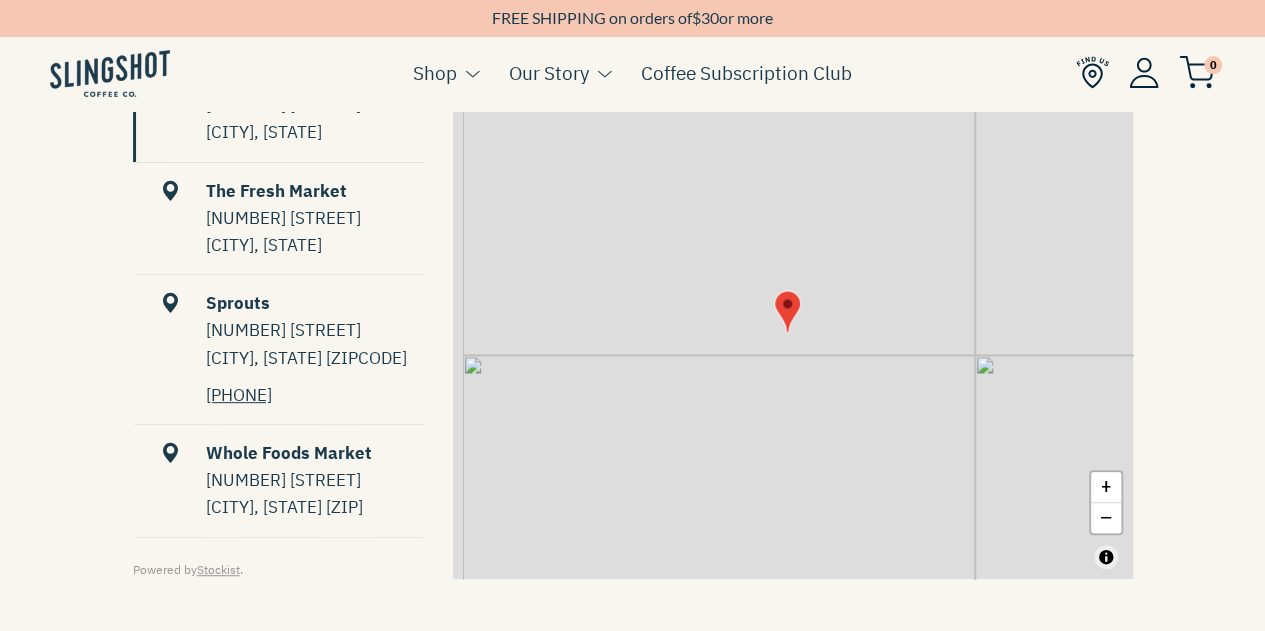 drag, startPoint x: 746, startPoint y: 416, endPoint x: 930, endPoint y: 141, distance: 330.87912 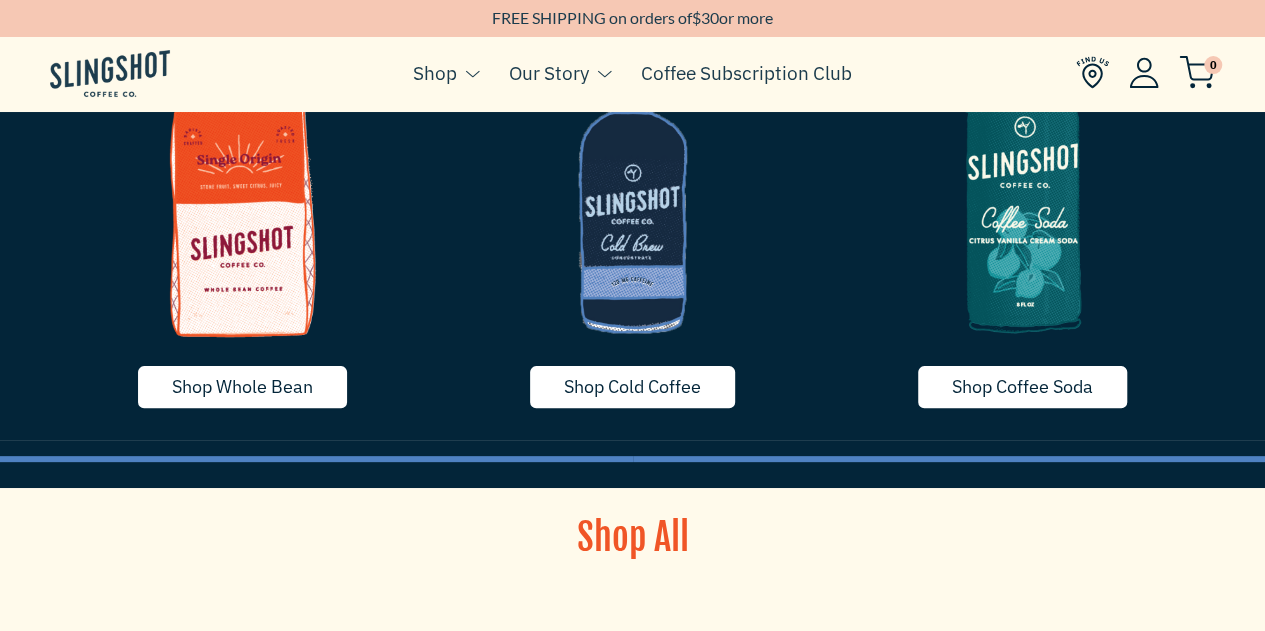 scroll, scrollTop: 100, scrollLeft: 0, axis: vertical 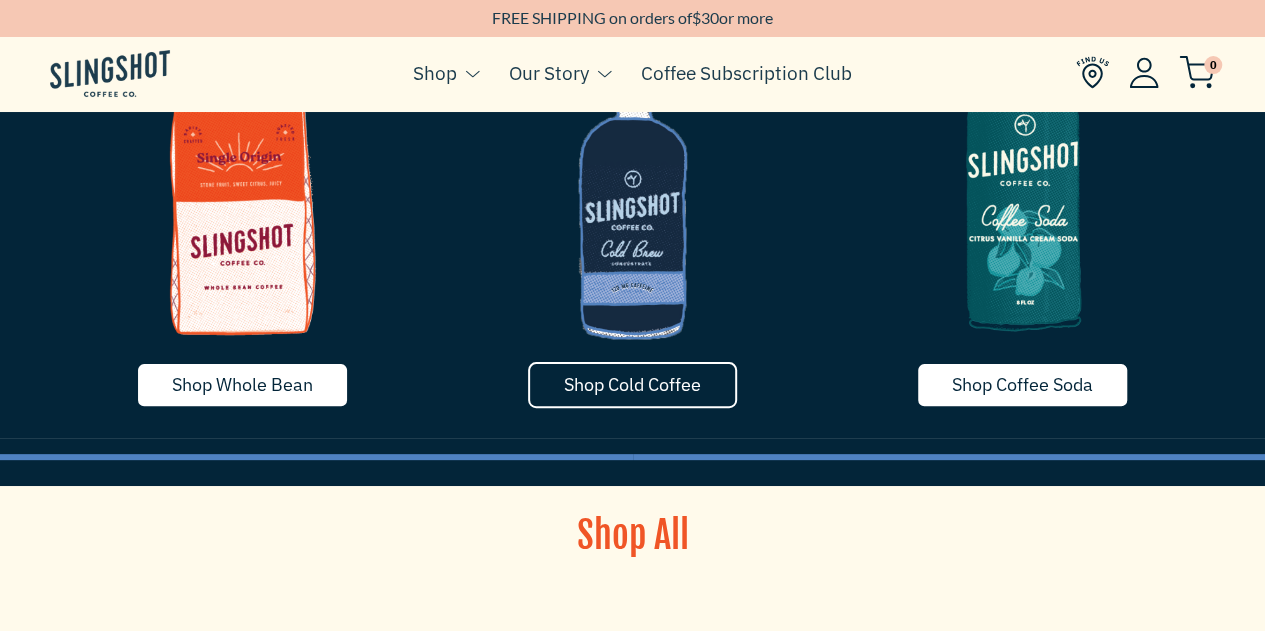 click on "Shop Cold Coffee" at bounding box center [632, 385] 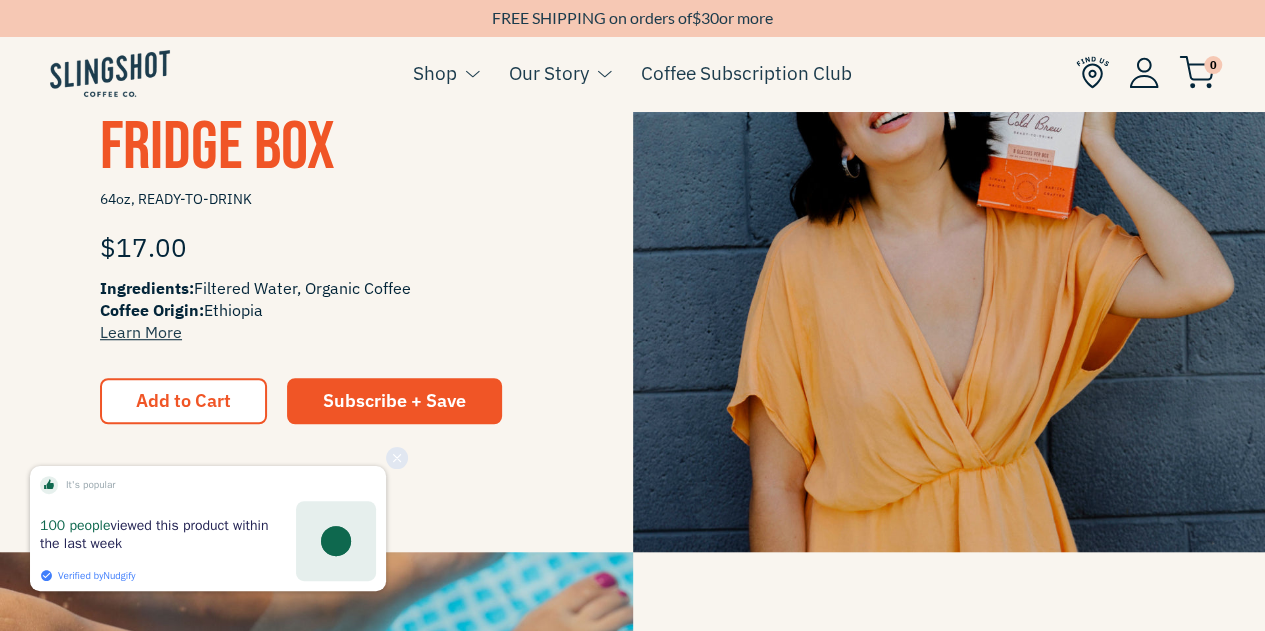 scroll, scrollTop: 568, scrollLeft: 0, axis: vertical 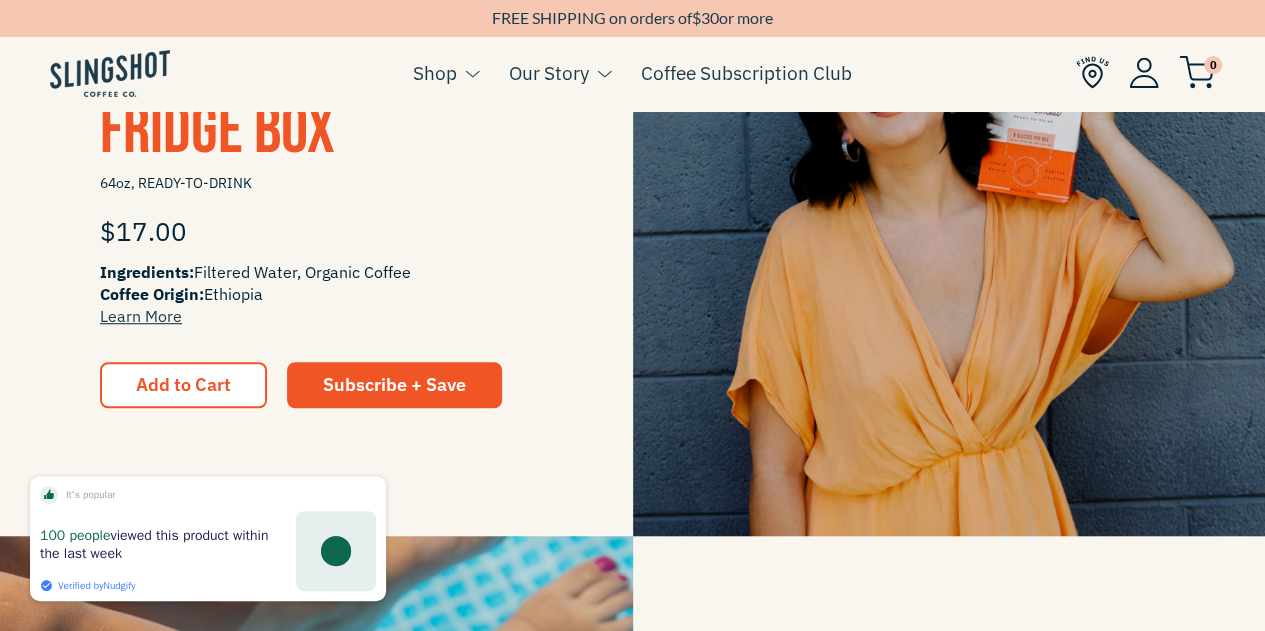 click on "Slingshot Fridge Box" at bounding box center [217, 97] 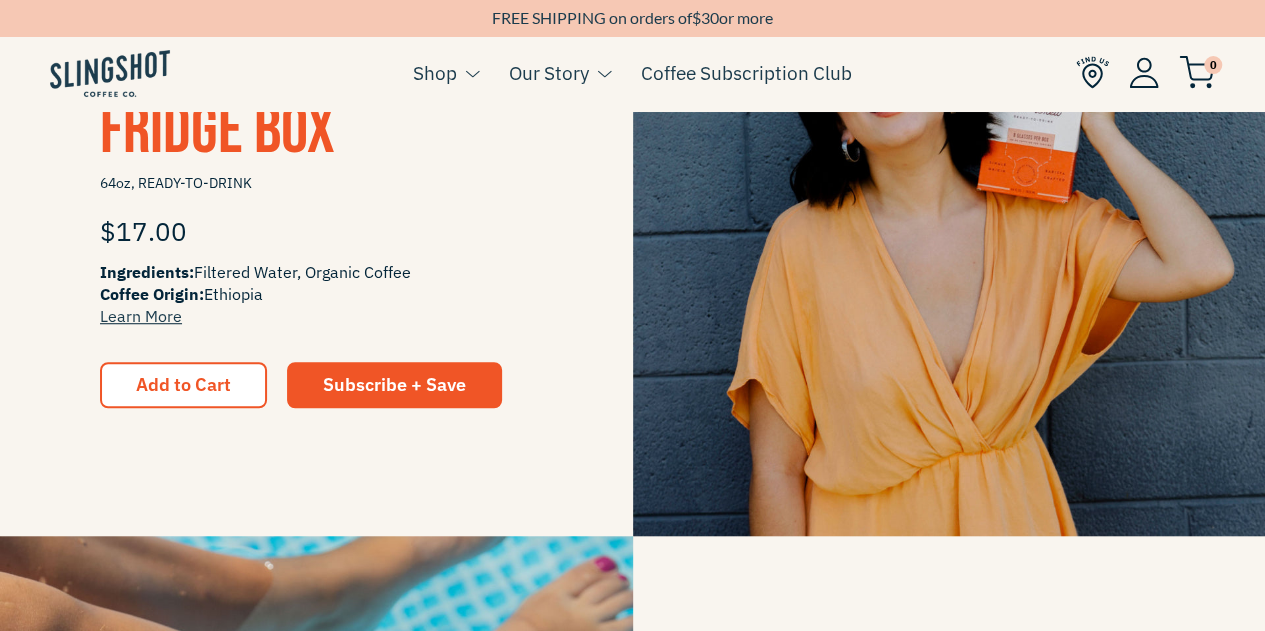 scroll, scrollTop: 564, scrollLeft: 0, axis: vertical 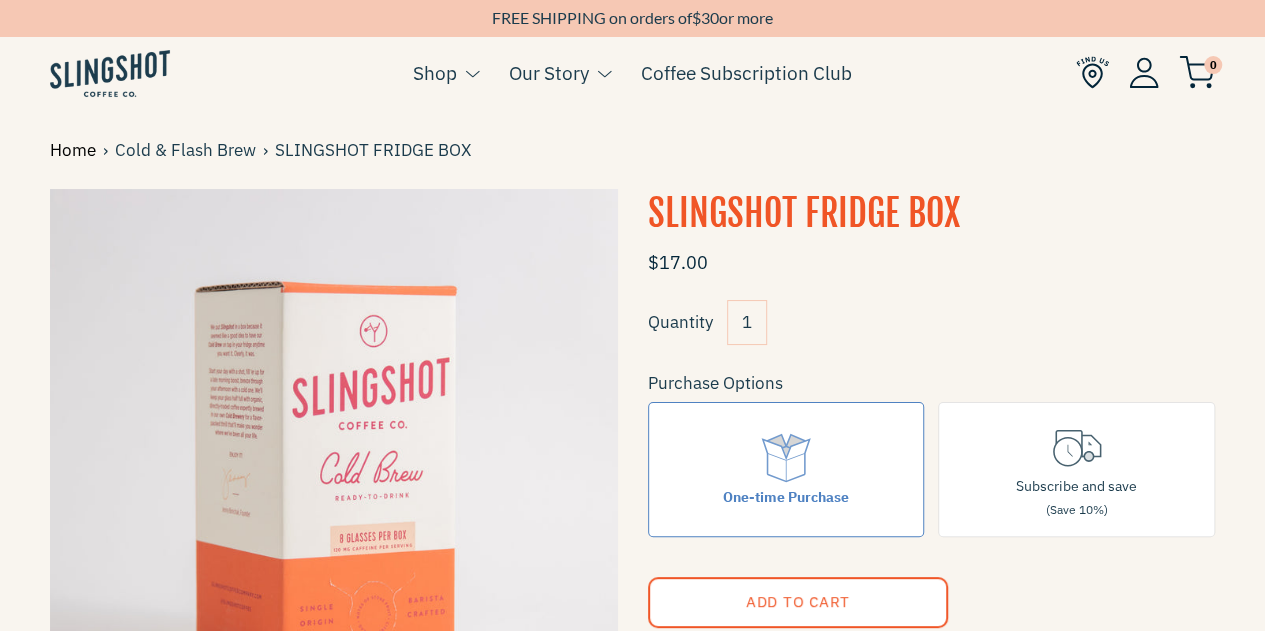 click on "Home" at bounding box center (76, 150) 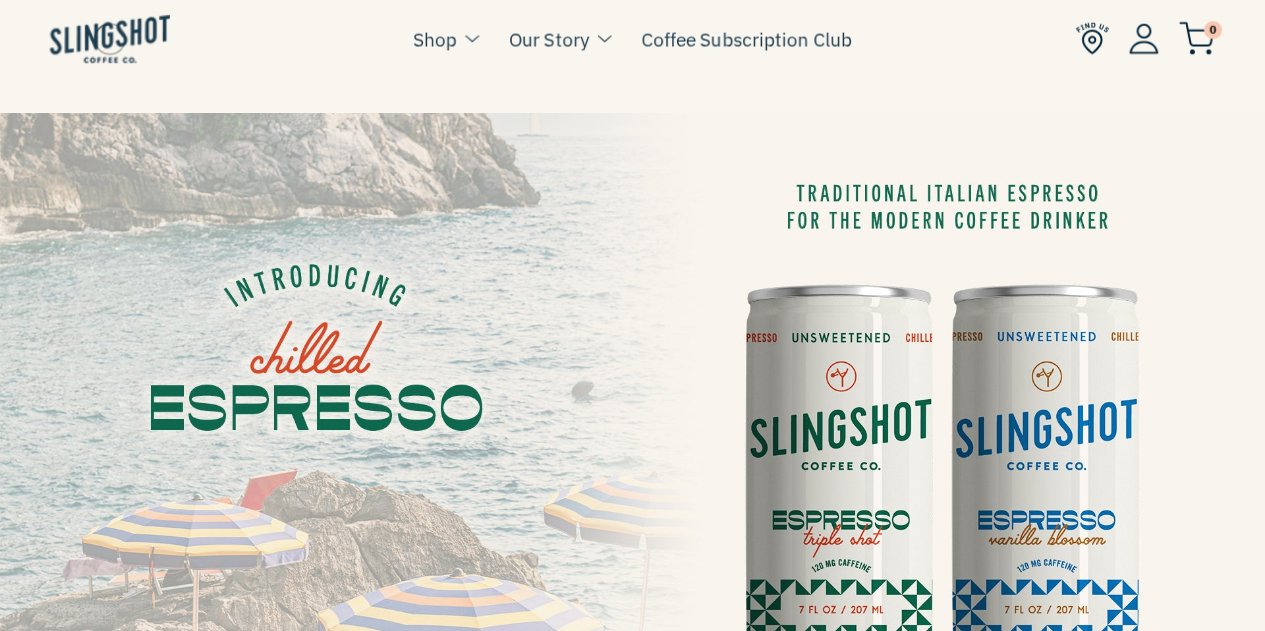 scroll, scrollTop: 0, scrollLeft: 0, axis: both 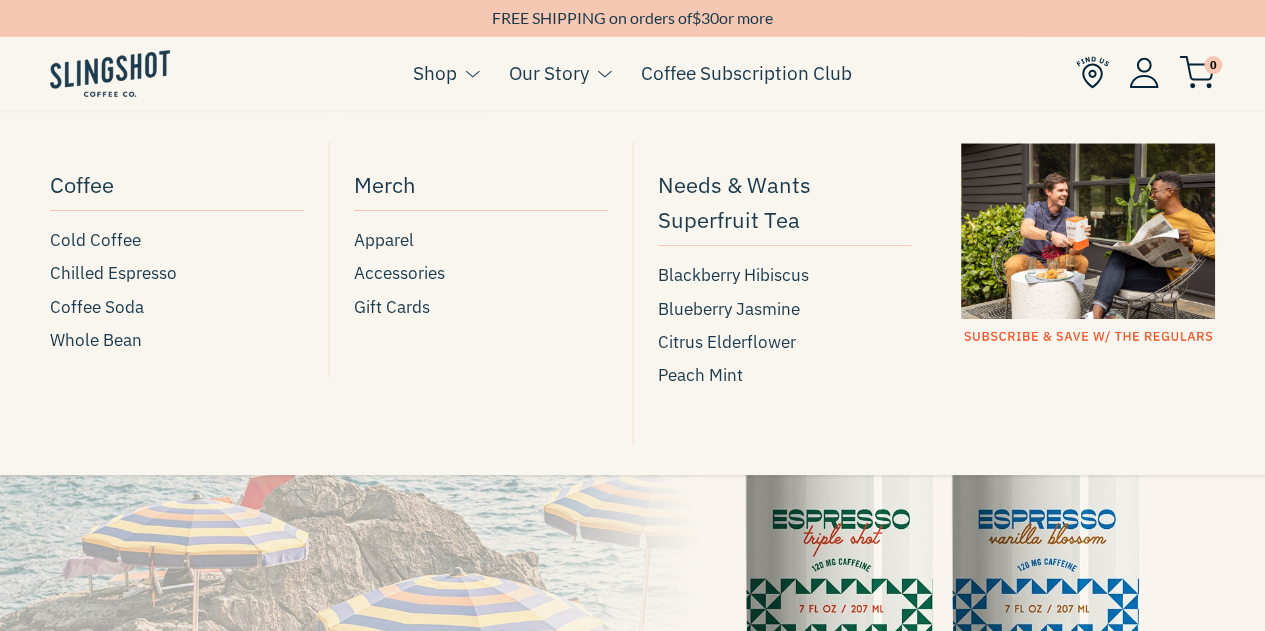 click on "Shop" at bounding box center (435, 73) 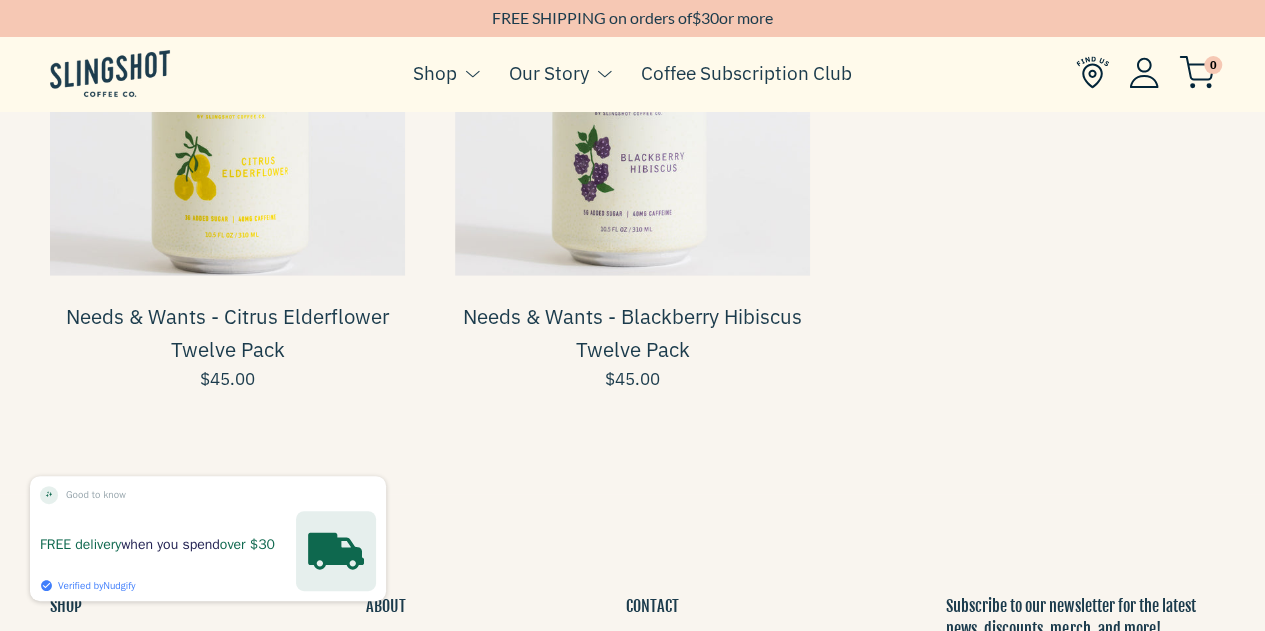 scroll, scrollTop: 2486, scrollLeft: 0, axis: vertical 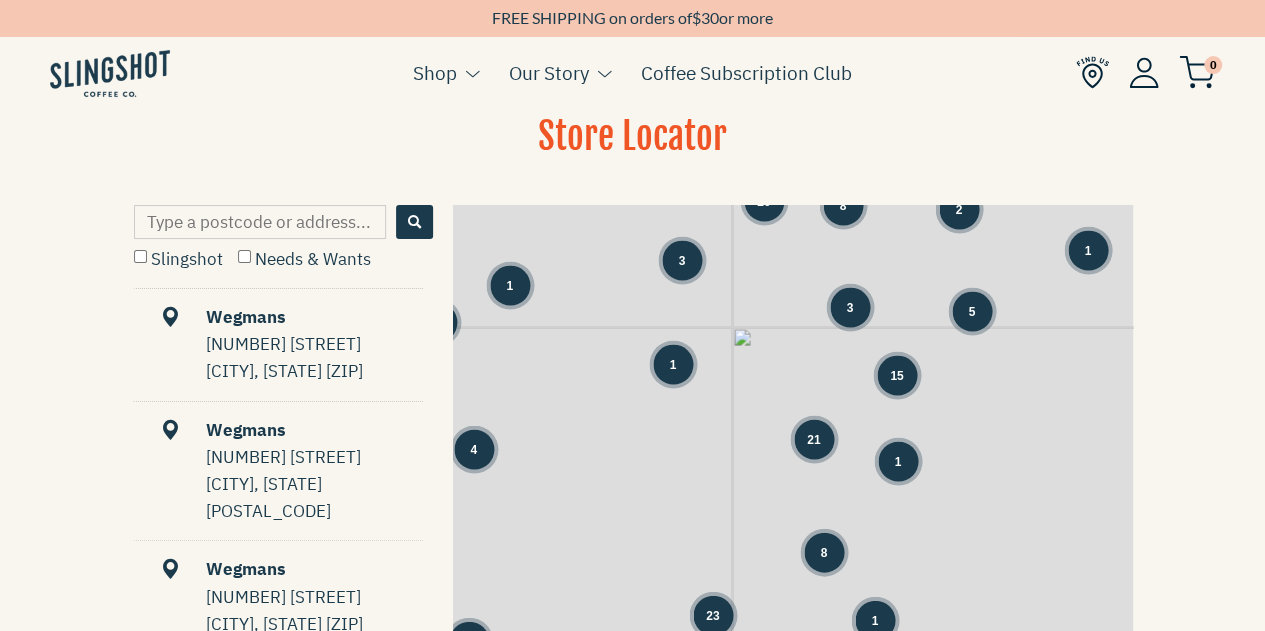 drag, startPoint x: 849, startPoint y: 521, endPoint x: 858, endPoint y: 265, distance: 256.15814 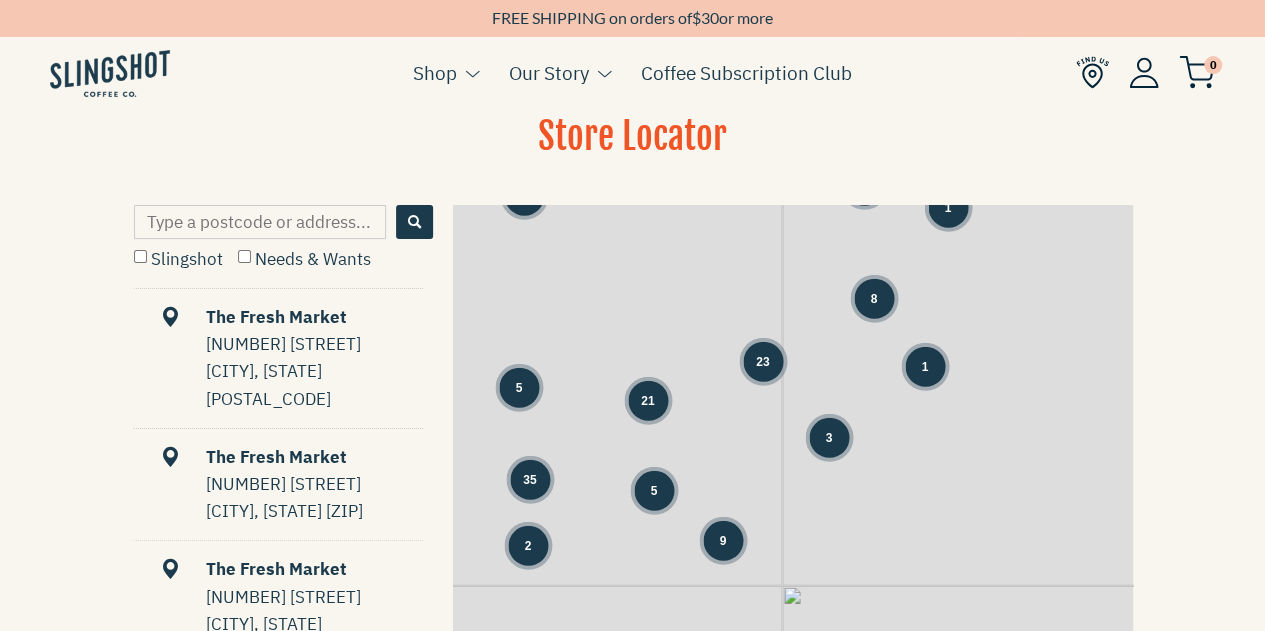 drag, startPoint x: 795, startPoint y: 495, endPoint x: 848, endPoint y: 233, distance: 267.30695 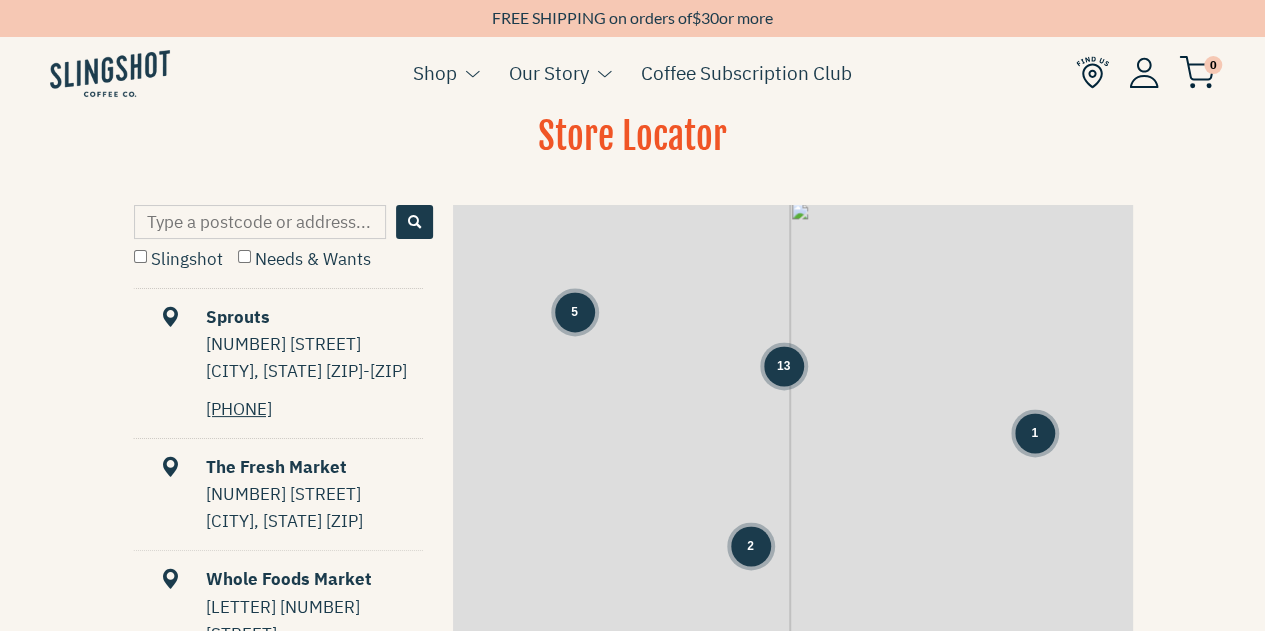 drag, startPoint x: 877, startPoint y: 336, endPoint x: 764, endPoint y: 395, distance: 127.47549 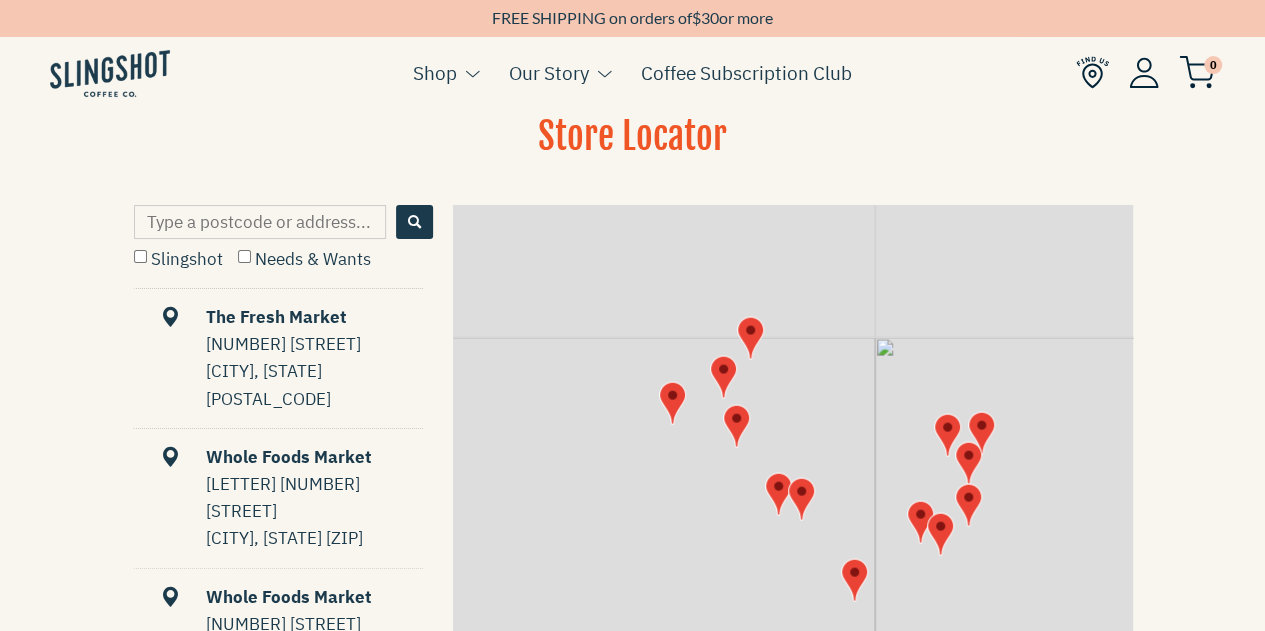 drag, startPoint x: 638, startPoint y: 349, endPoint x: 798, endPoint y: 501, distance: 220.68983 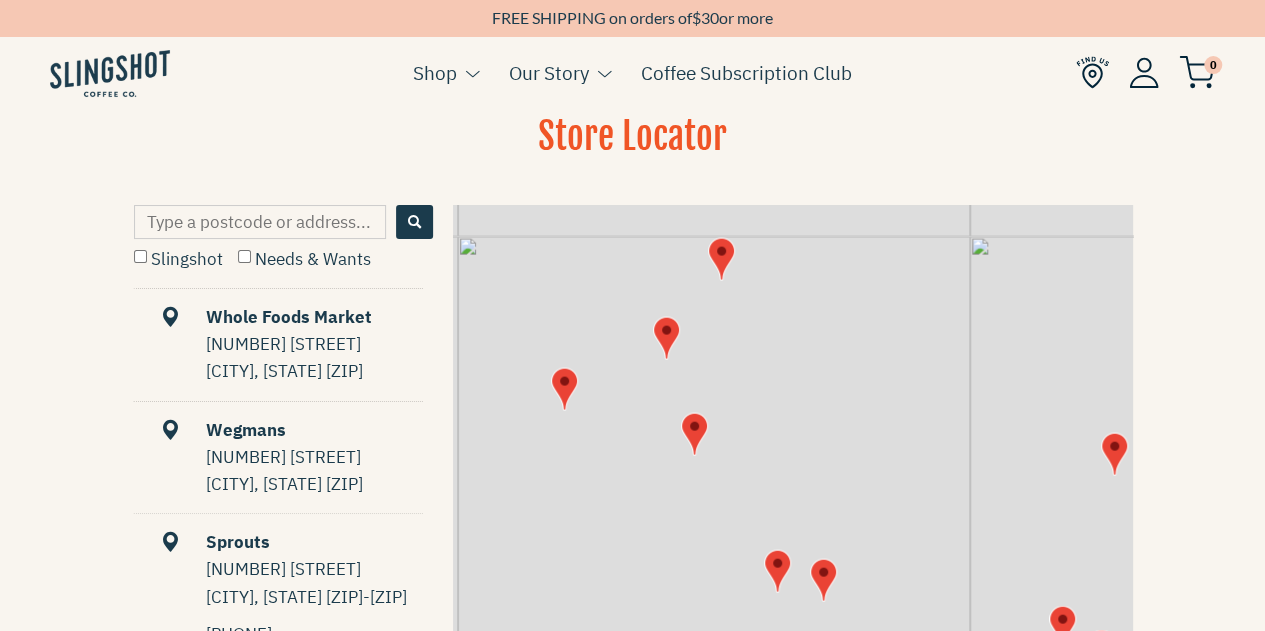 click at bounding box center [666, 338] 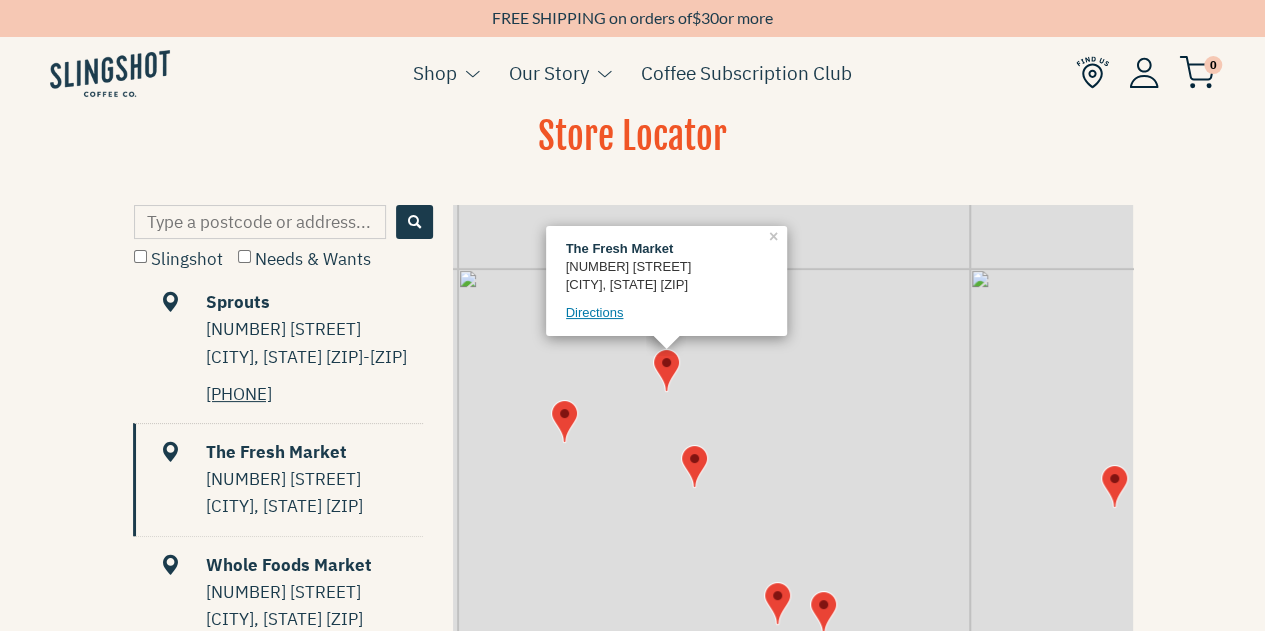 scroll, scrollTop: 375, scrollLeft: 0, axis: vertical 